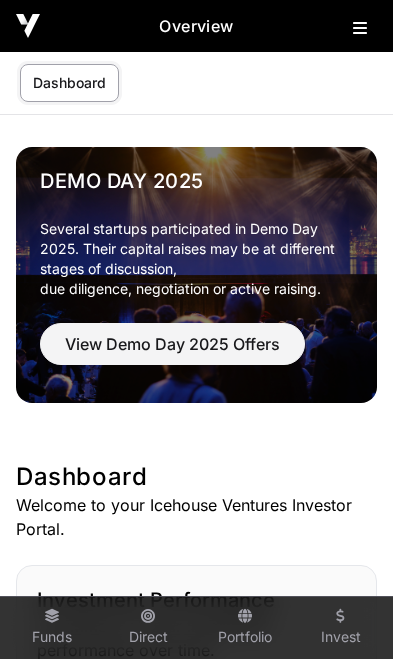 scroll, scrollTop: 0, scrollLeft: 0, axis: both 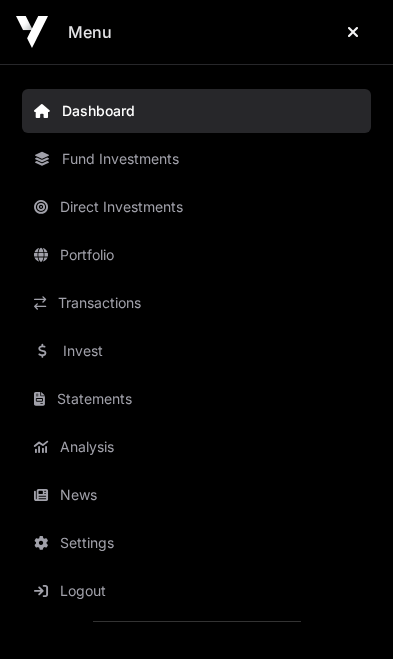 click on "News" 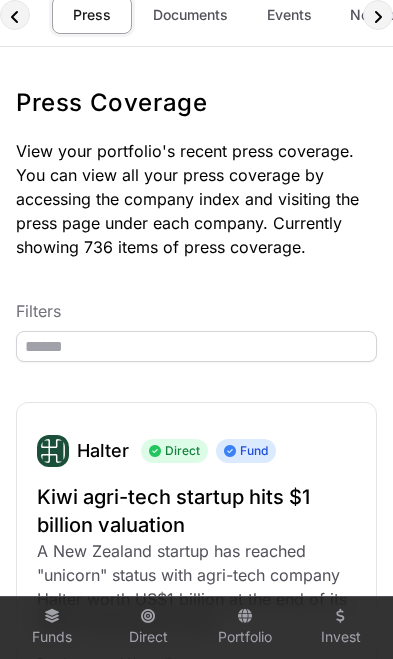 scroll, scrollTop: 0, scrollLeft: 0, axis: both 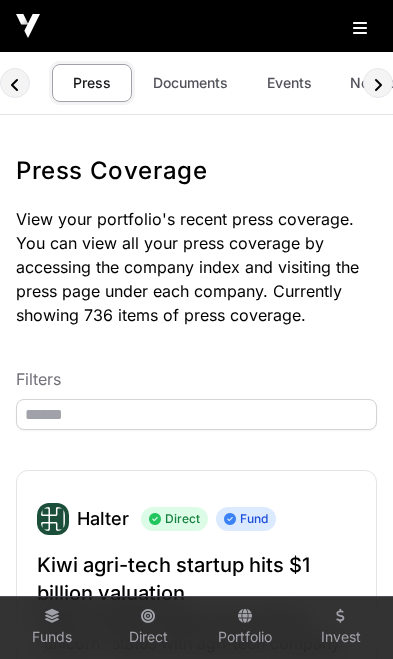 click on "Documents" 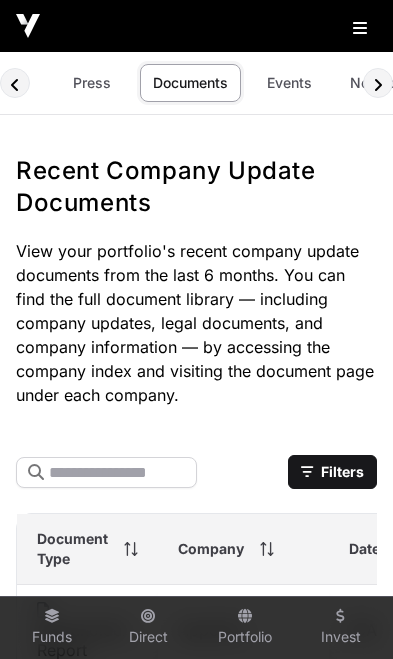 scroll, scrollTop: 0, scrollLeft: 8, axis: horizontal 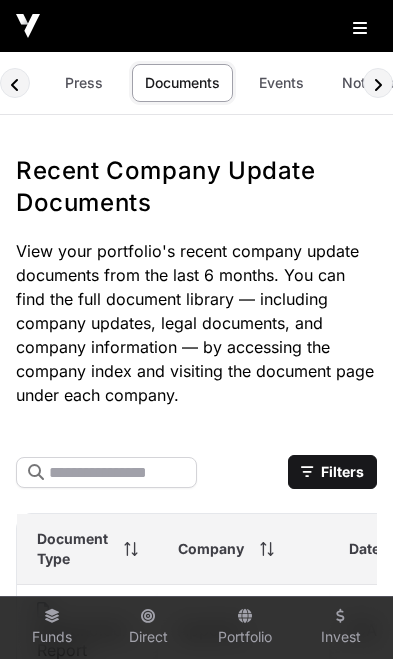 click on "Events" 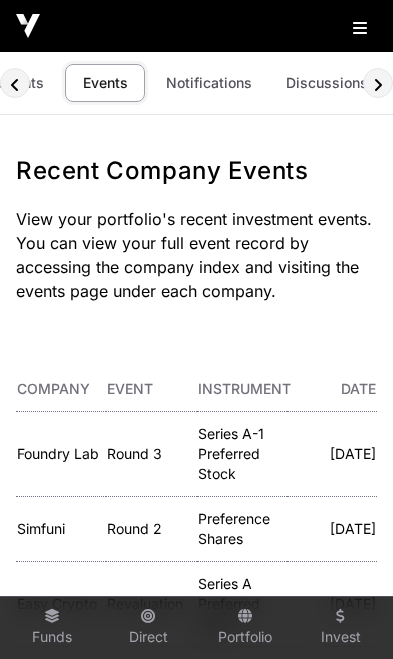 scroll, scrollTop: 0, scrollLeft: 183, axis: horizontal 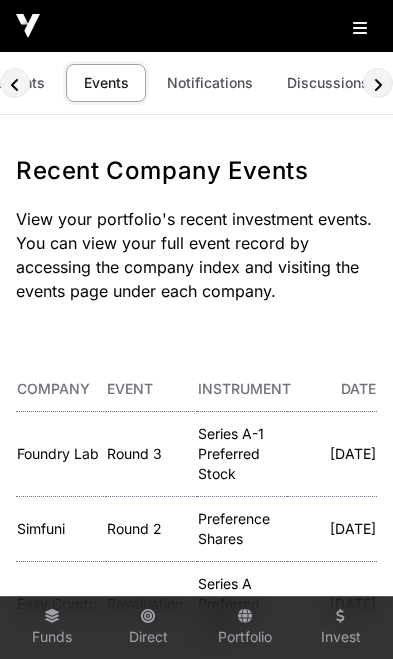 click 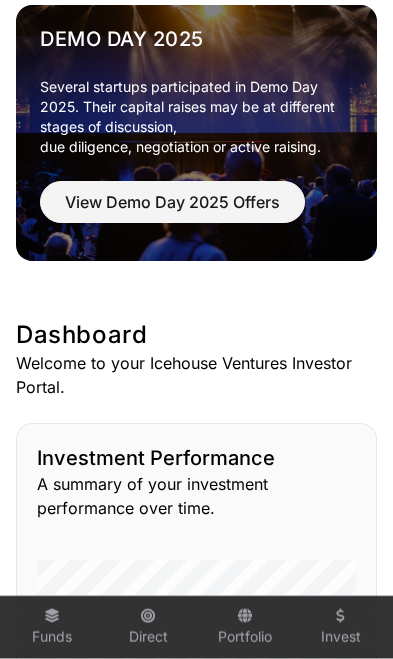 scroll, scrollTop: 0, scrollLeft: 0, axis: both 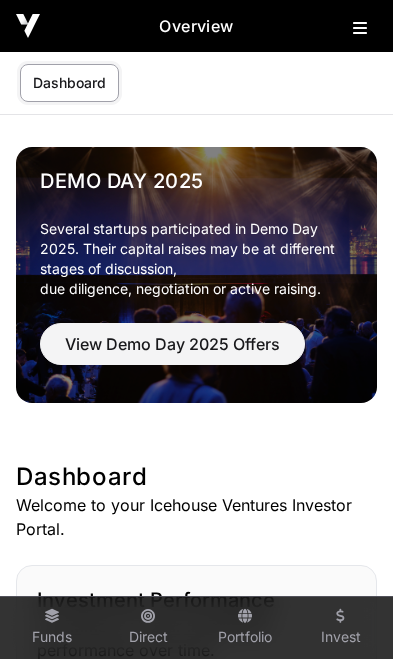 click 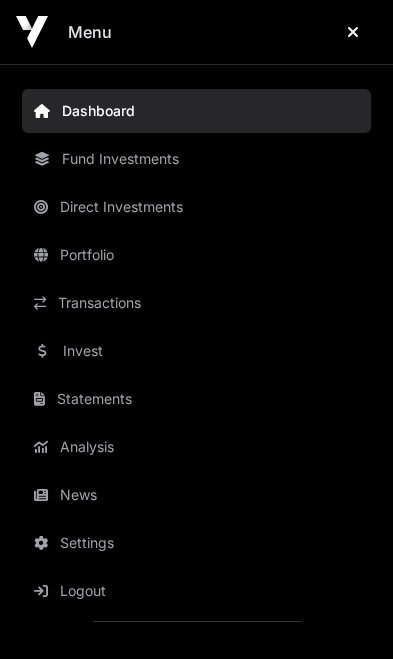 click on "Transactions" 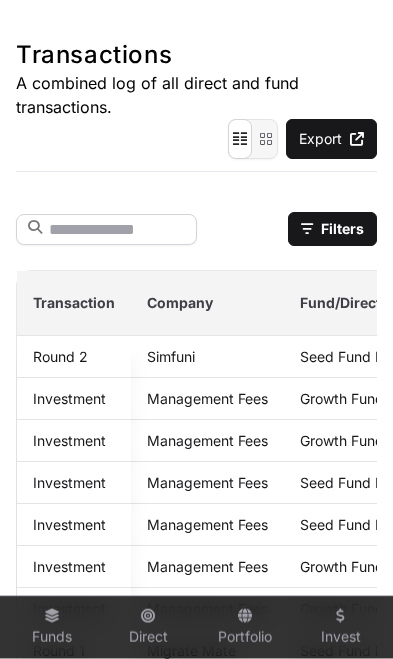 scroll, scrollTop: 124, scrollLeft: 0, axis: vertical 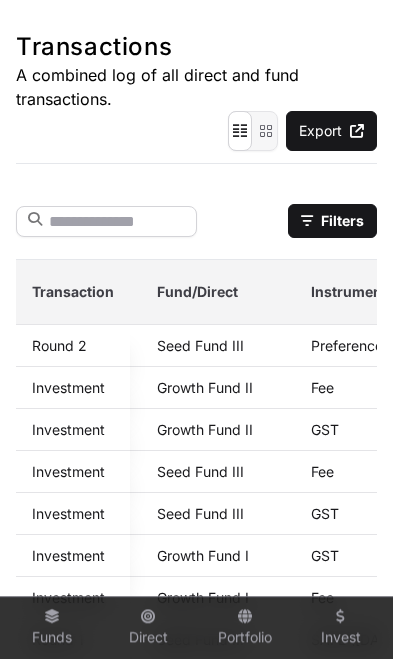 click on "Growth Fund II" 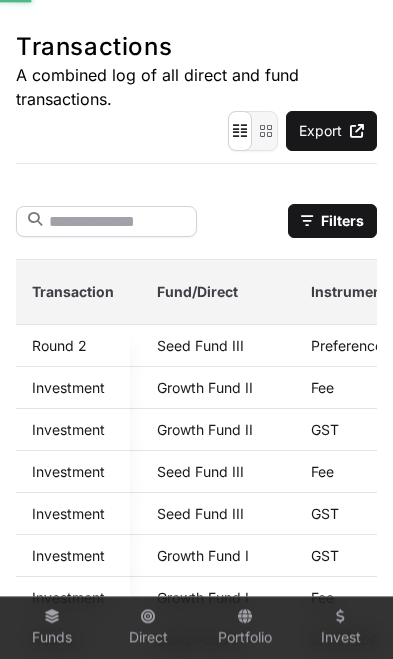 scroll, scrollTop: 124, scrollLeft: 0, axis: vertical 